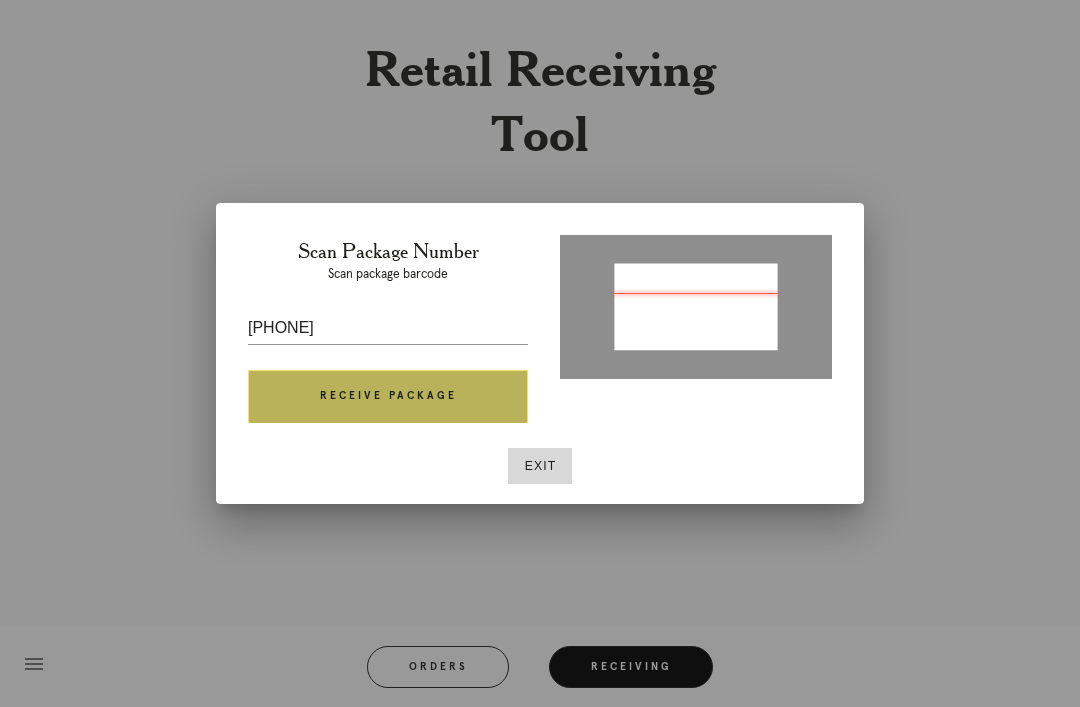 scroll, scrollTop: 64, scrollLeft: 0, axis: vertical 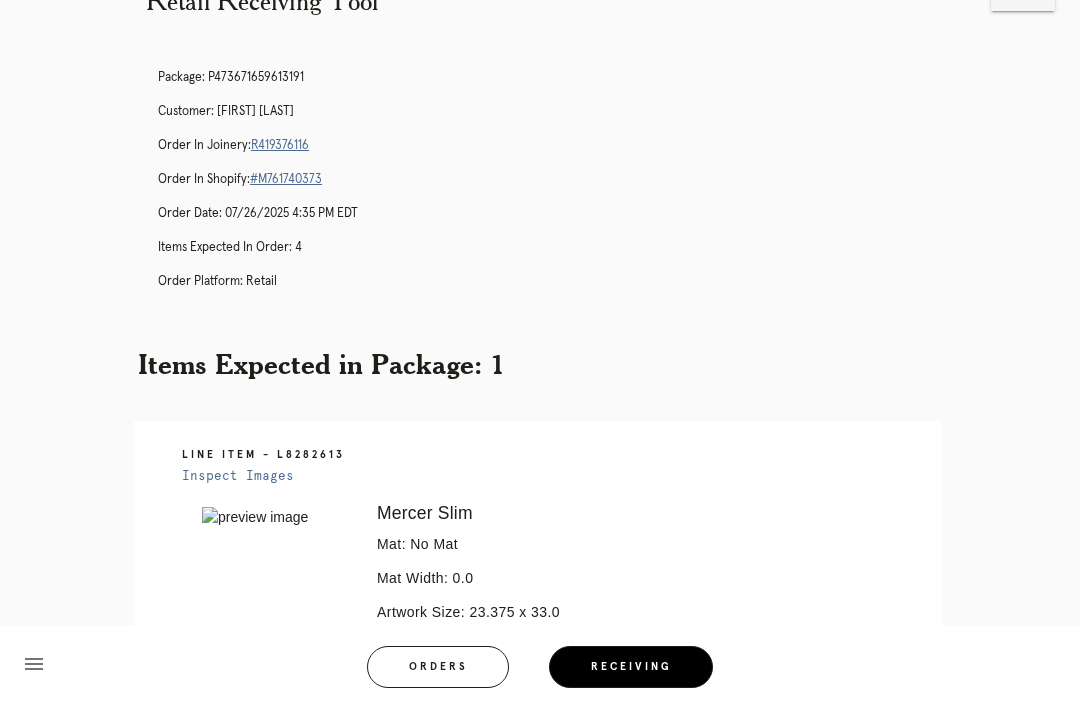 click on "Orders" at bounding box center [438, 667] 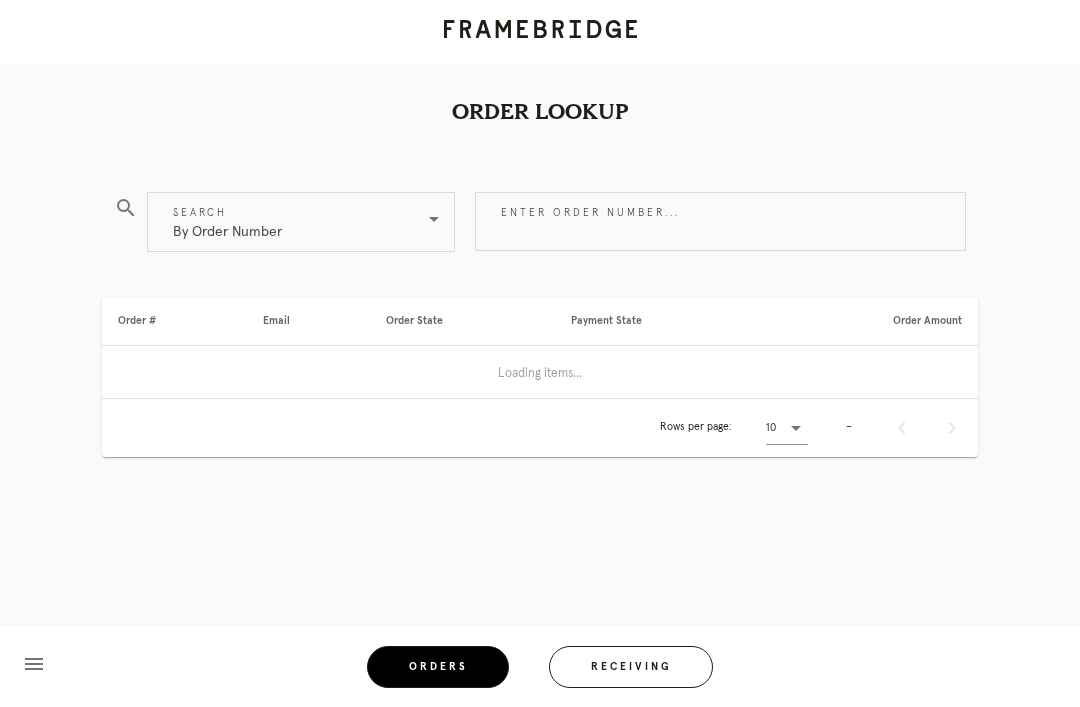 click on "Receiving" at bounding box center (631, 667) 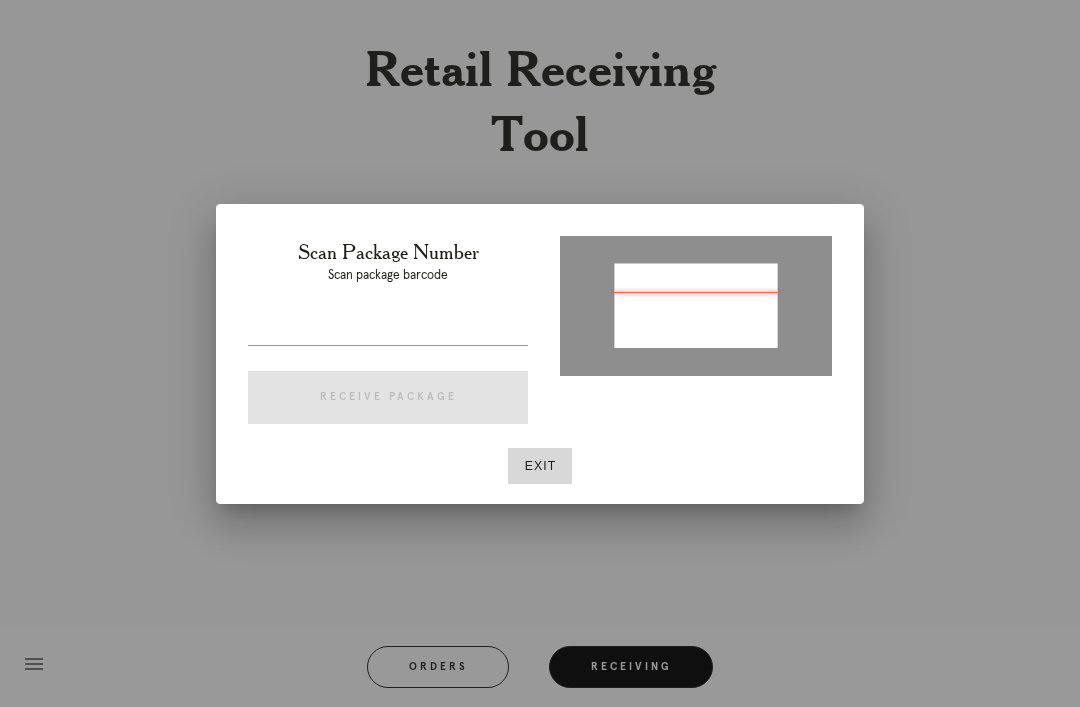 type on "P123688507605876" 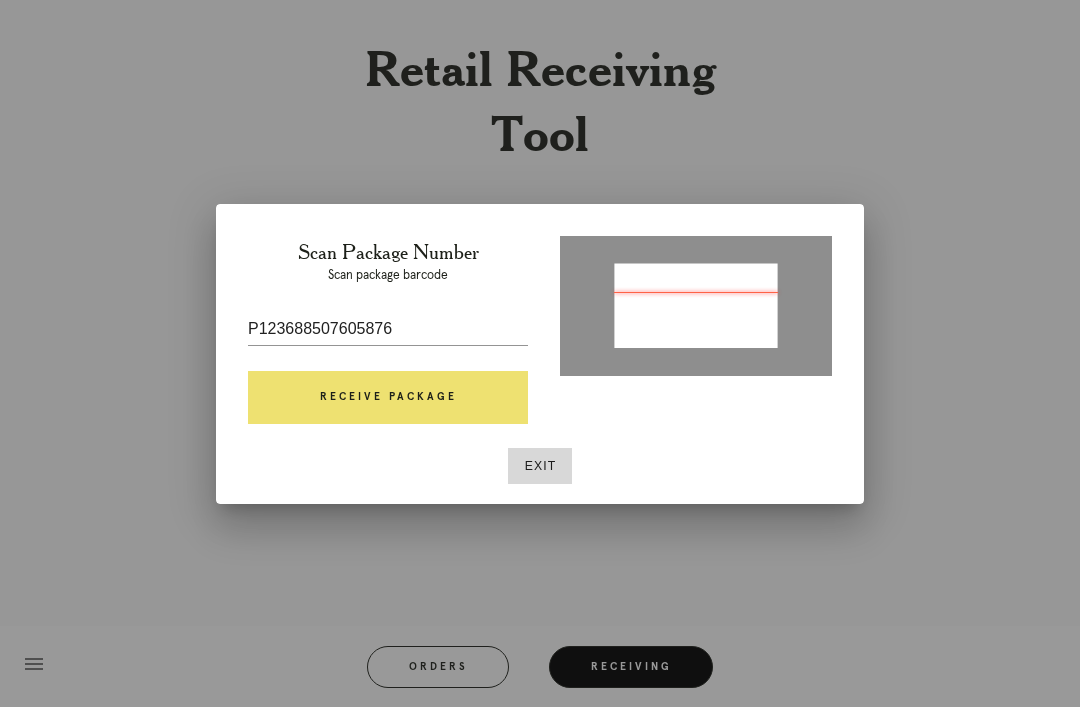 click on "Receive Package" at bounding box center [388, 398] 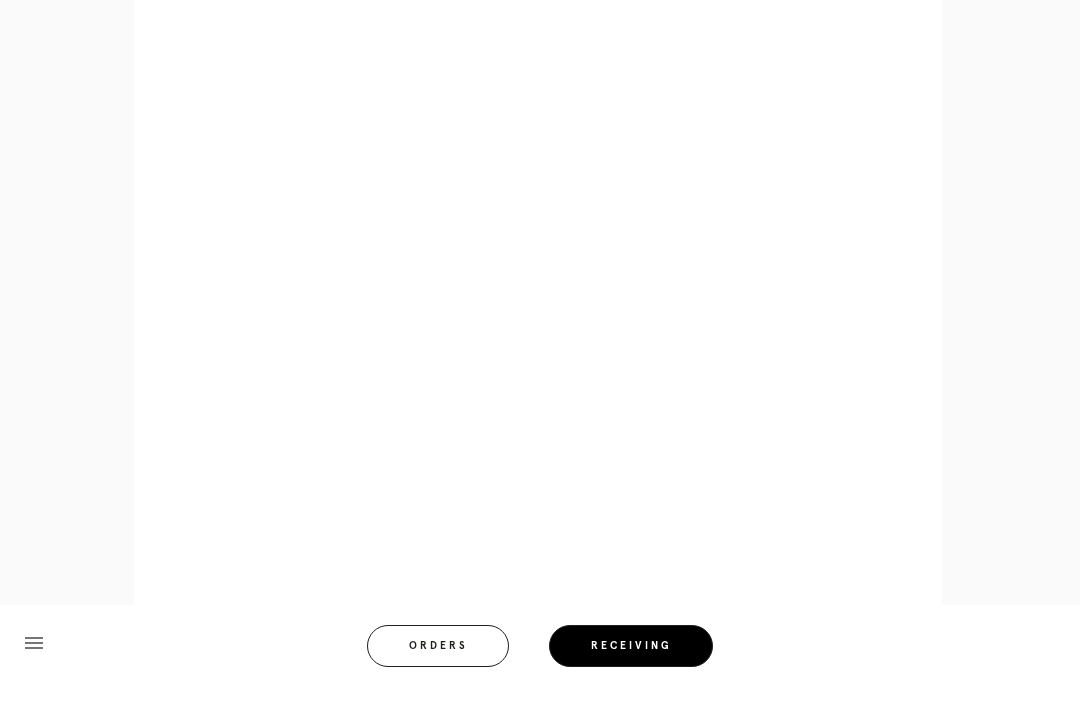 scroll, scrollTop: 910, scrollLeft: 0, axis: vertical 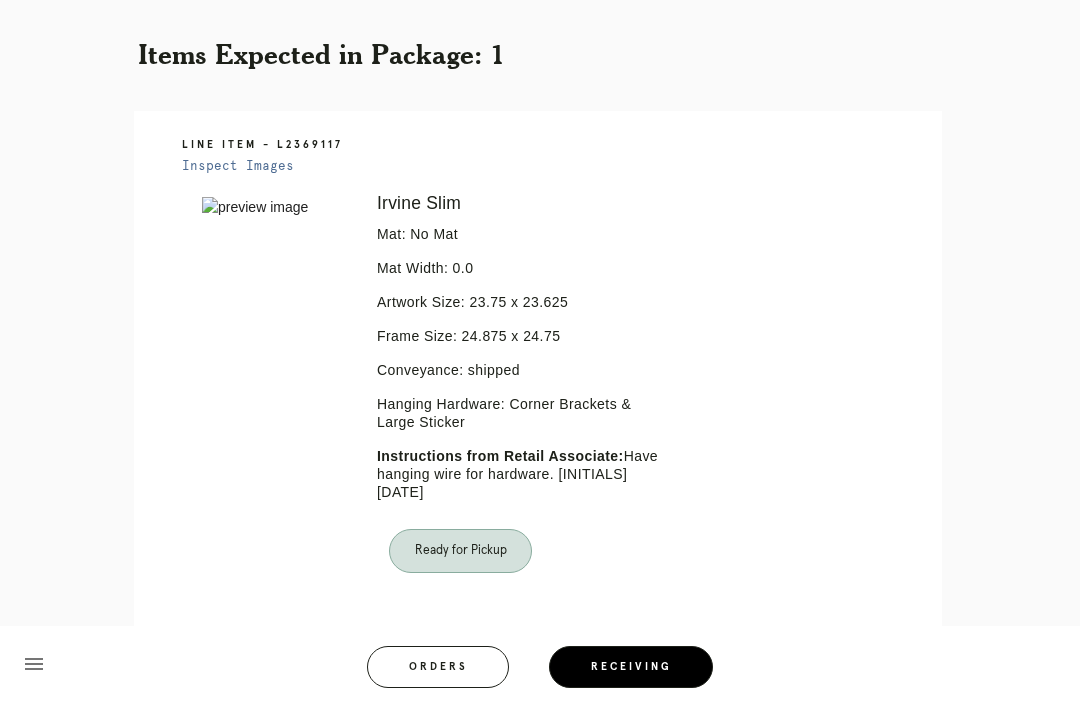 click on "Orders" at bounding box center [438, 667] 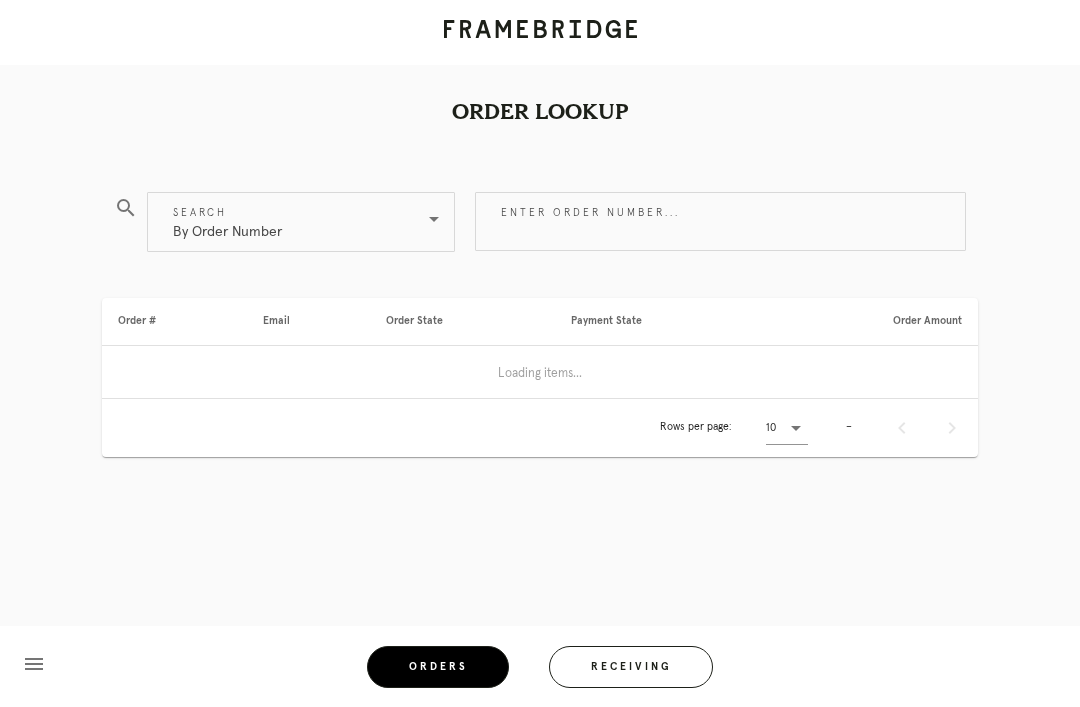click on "Receiving" at bounding box center [631, 667] 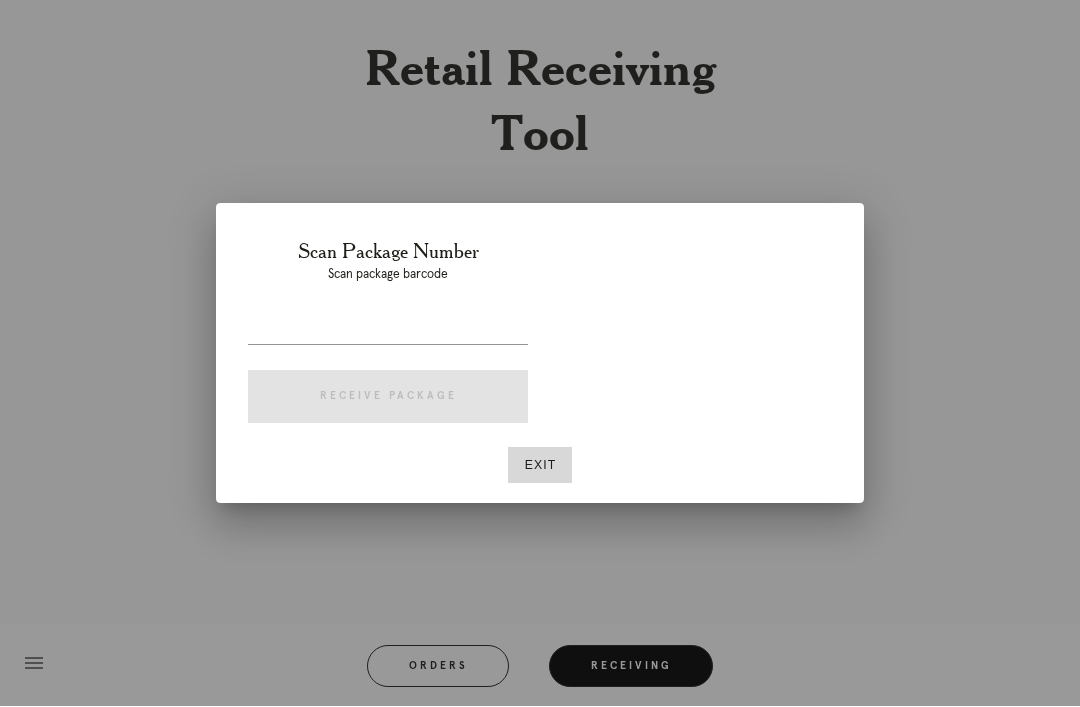 scroll, scrollTop: 64, scrollLeft: 0, axis: vertical 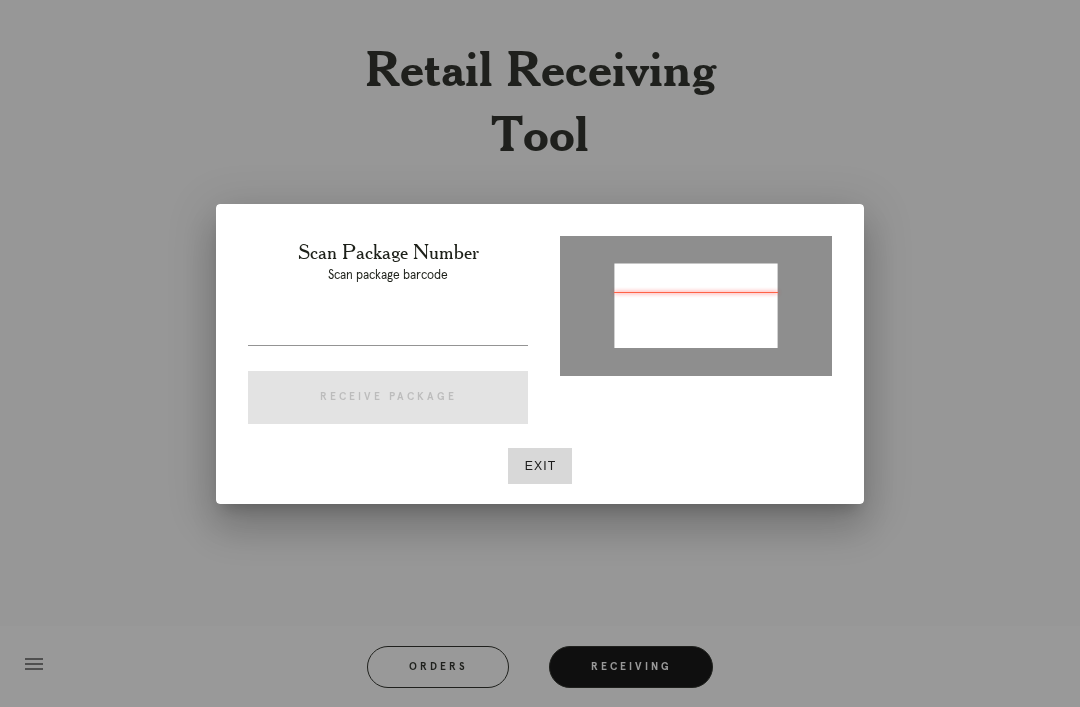 type on "P144693860184190" 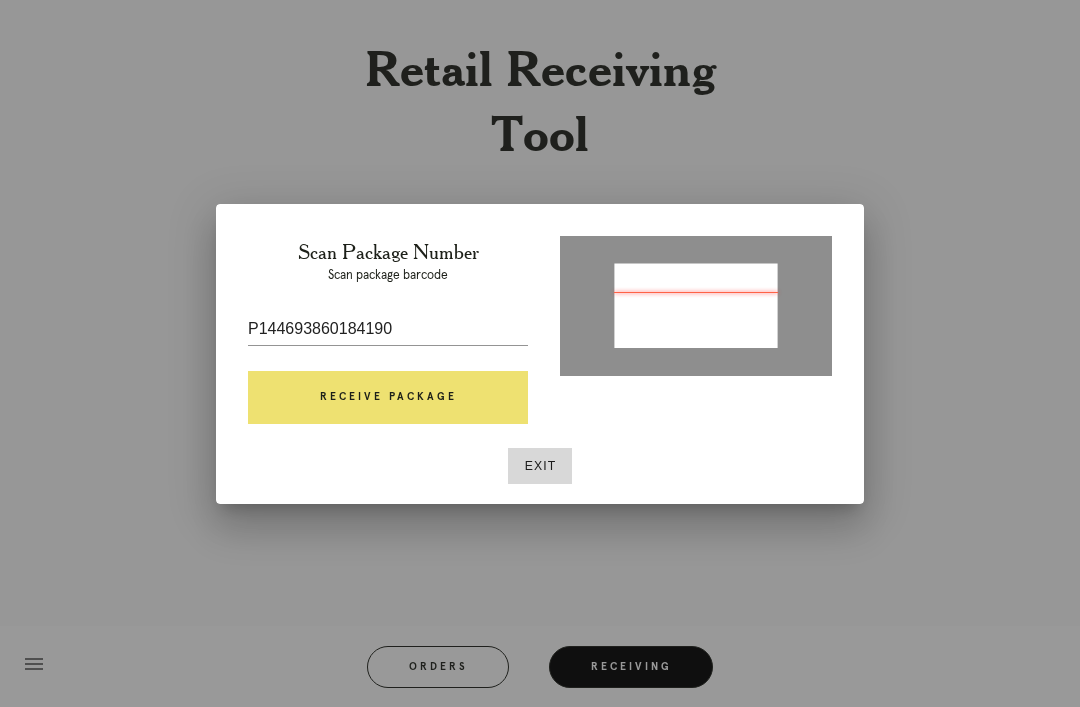 click on "Receive Package" at bounding box center (388, 398) 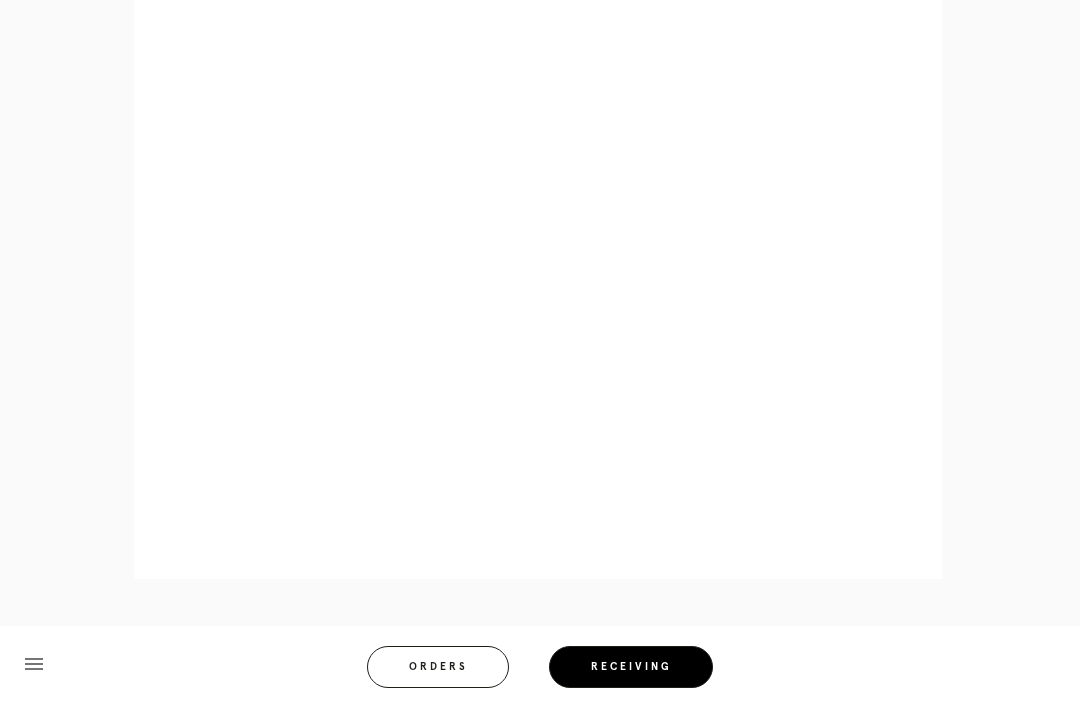 scroll, scrollTop: 928, scrollLeft: 0, axis: vertical 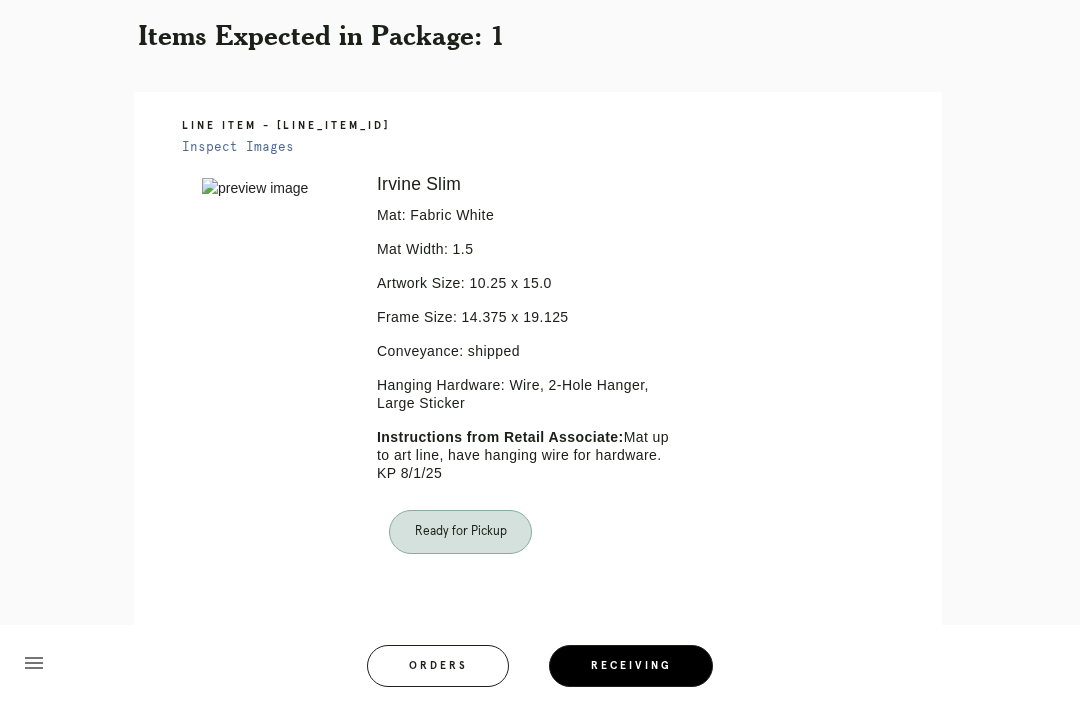 click on "Orders" at bounding box center [438, 667] 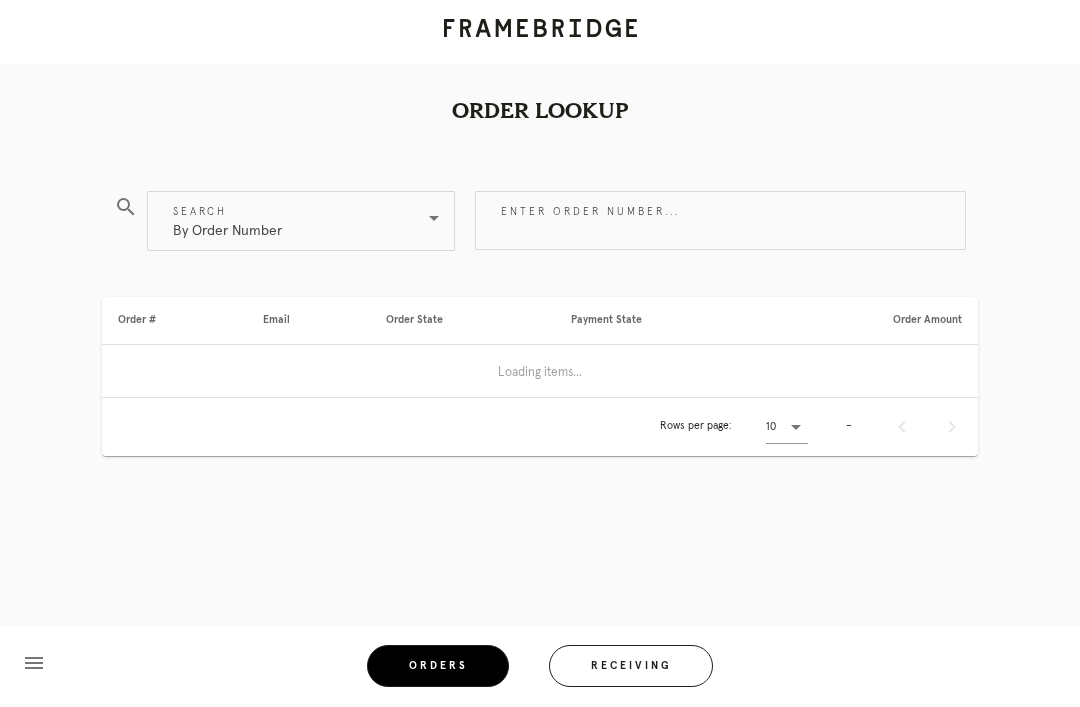 scroll, scrollTop: 0, scrollLeft: 0, axis: both 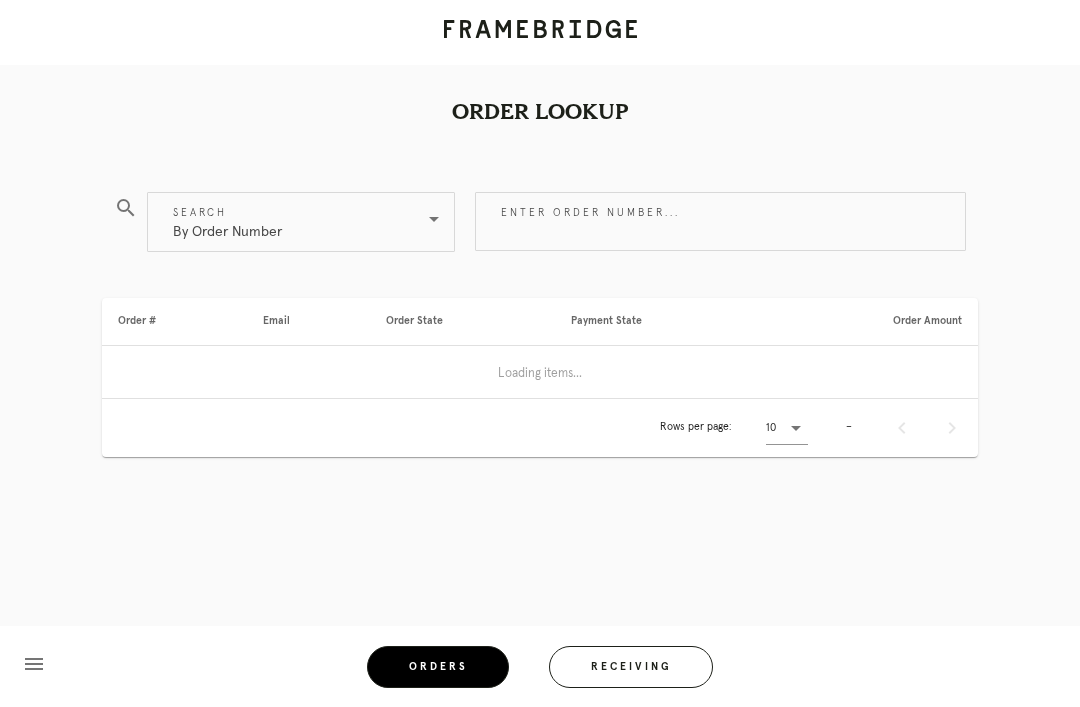 click on "Receiving" at bounding box center [631, 667] 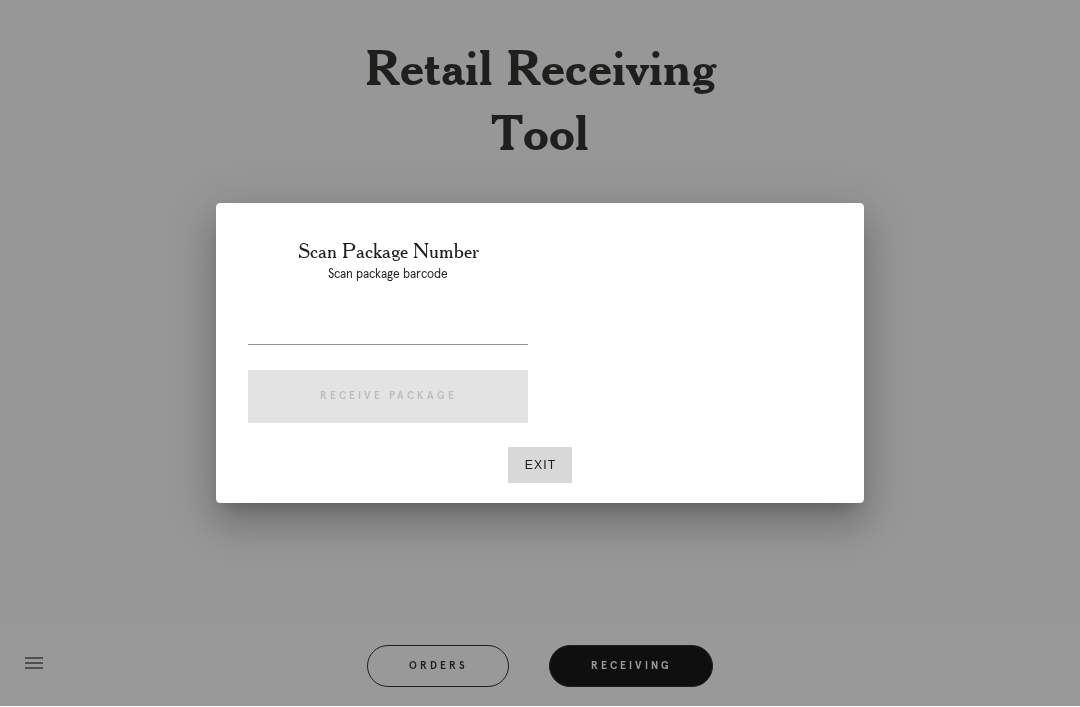 scroll, scrollTop: 64, scrollLeft: 0, axis: vertical 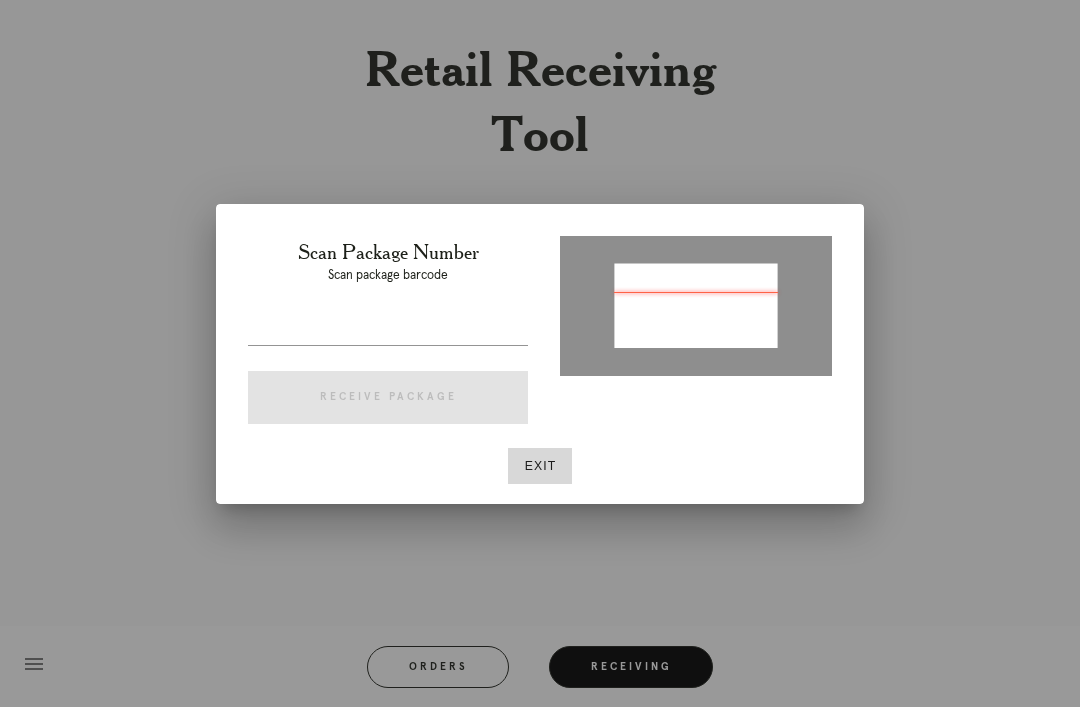 type on "P195195406452709" 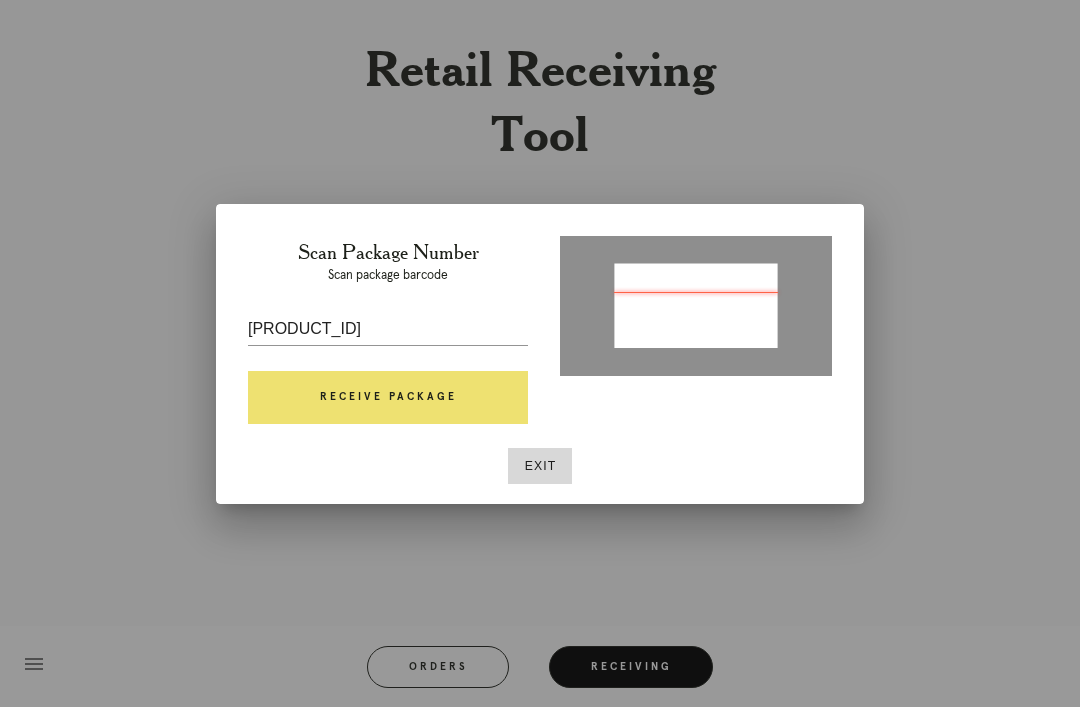 click on "Receive Package" at bounding box center [388, 398] 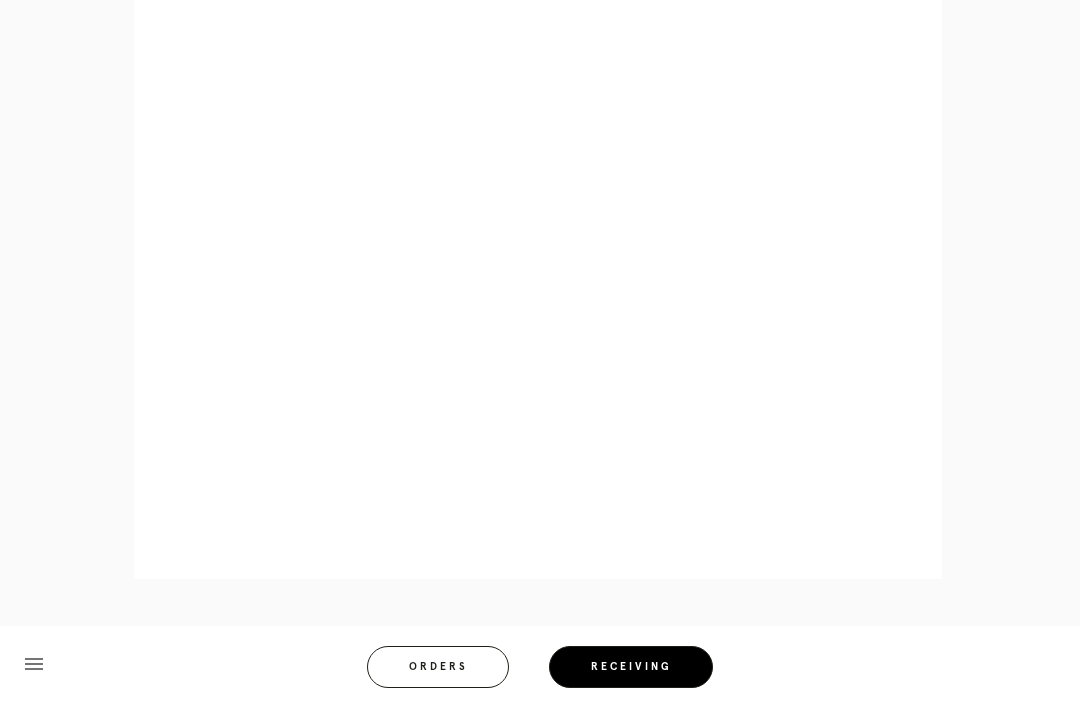 scroll, scrollTop: 980, scrollLeft: 0, axis: vertical 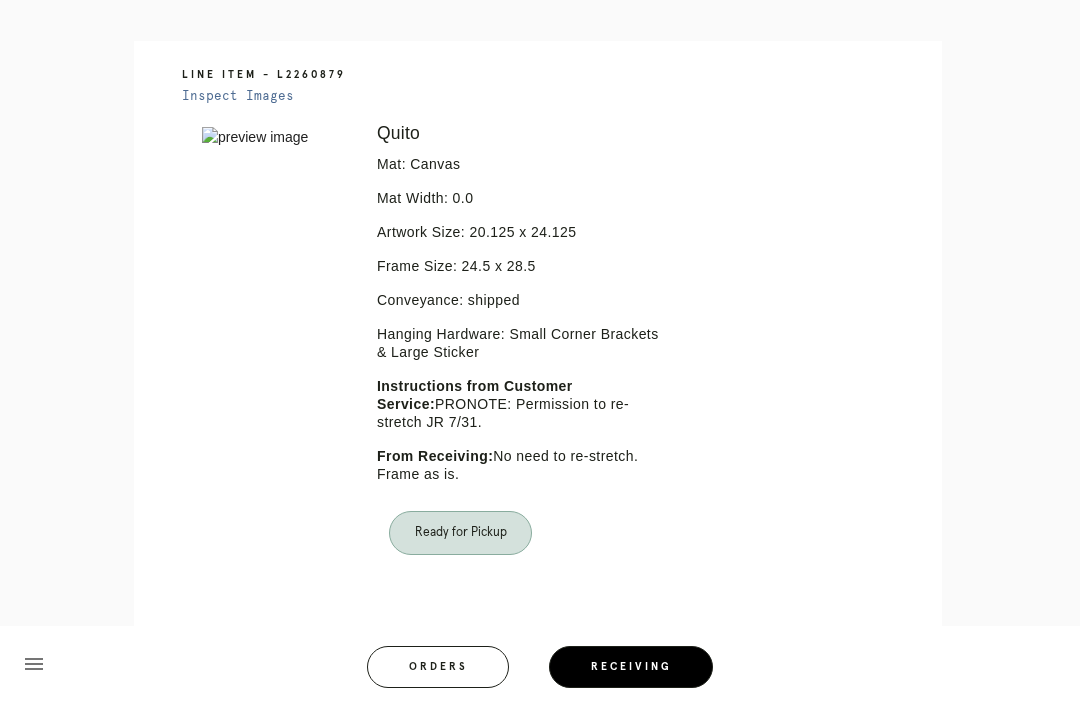 click on "Orders" at bounding box center [438, 667] 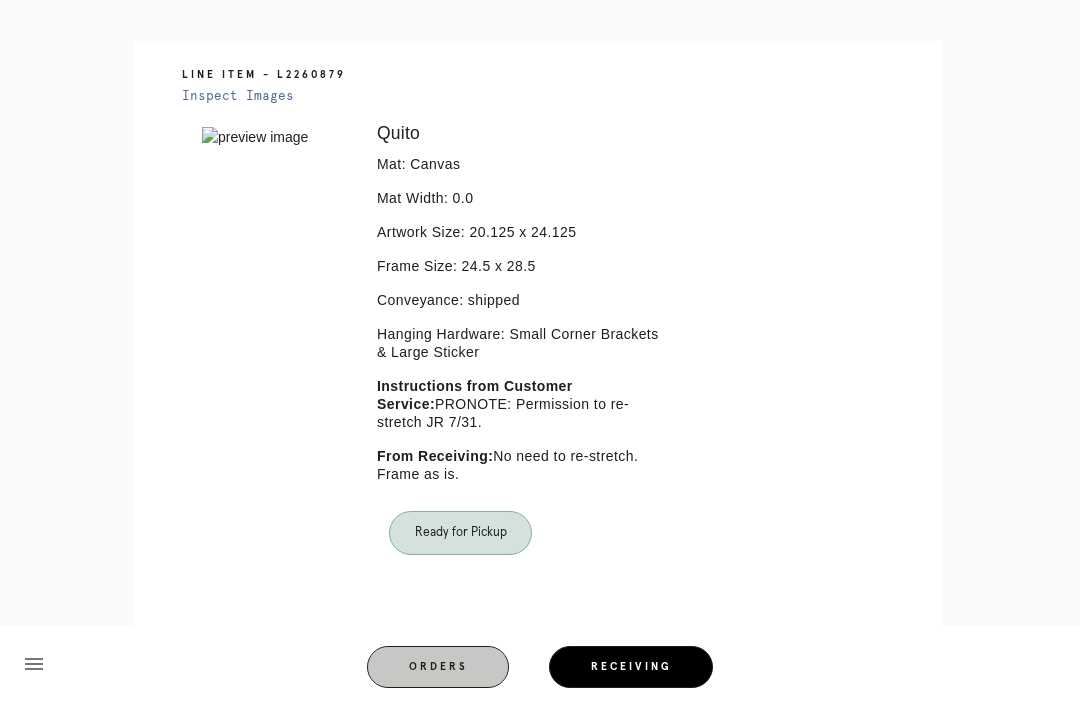 scroll, scrollTop: 0, scrollLeft: 0, axis: both 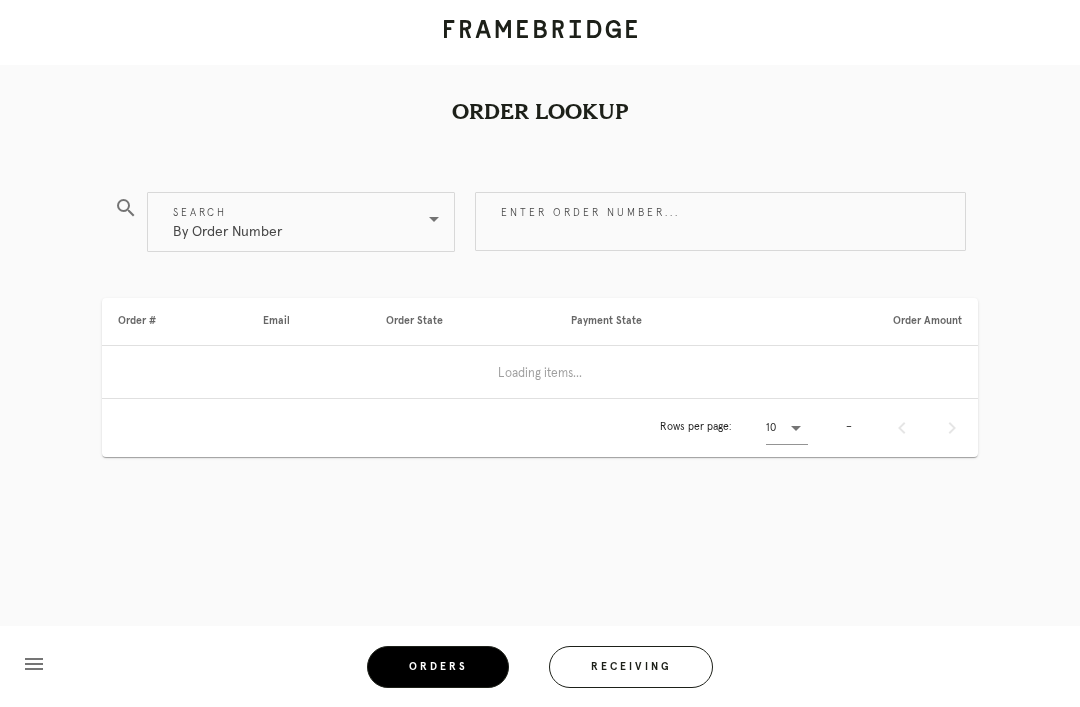 click on "Receiving" at bounding box center [631, 667] 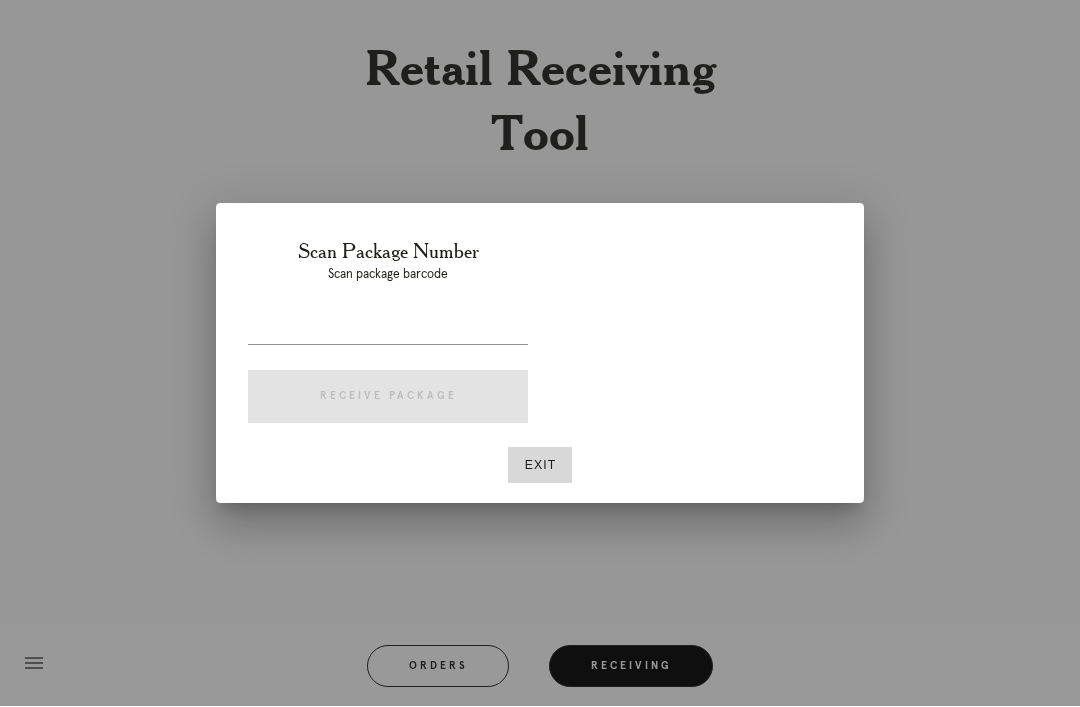 scroll, scrollTop: 64, scrollLeft: 0, axis: vertical 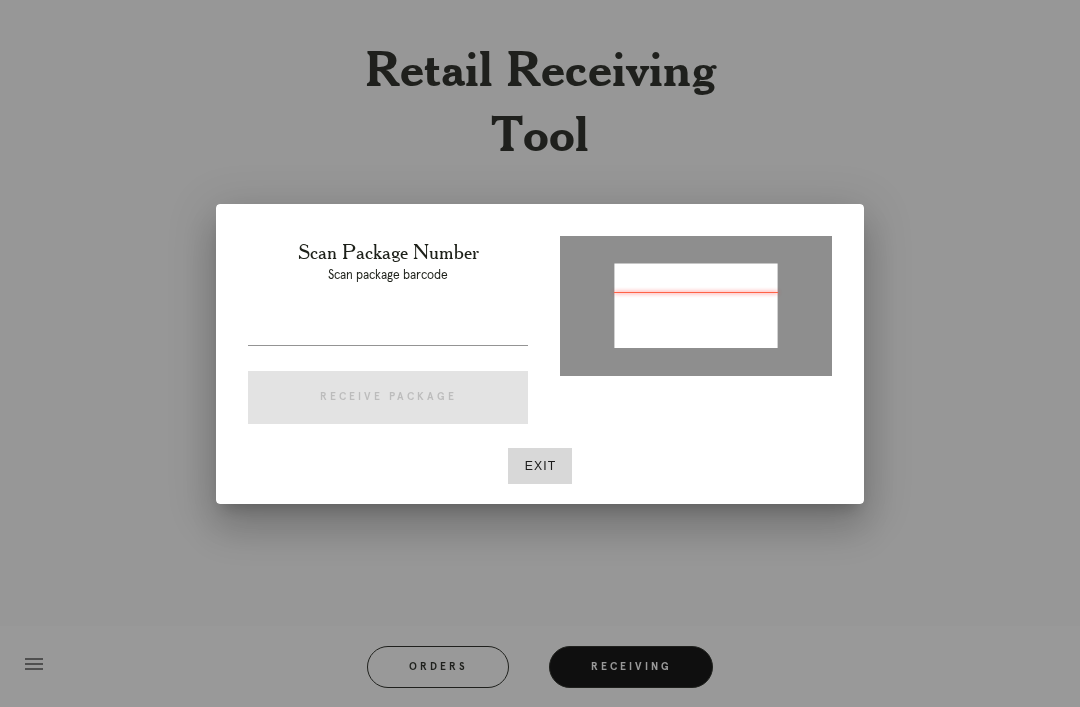 type on "P548135967631165" 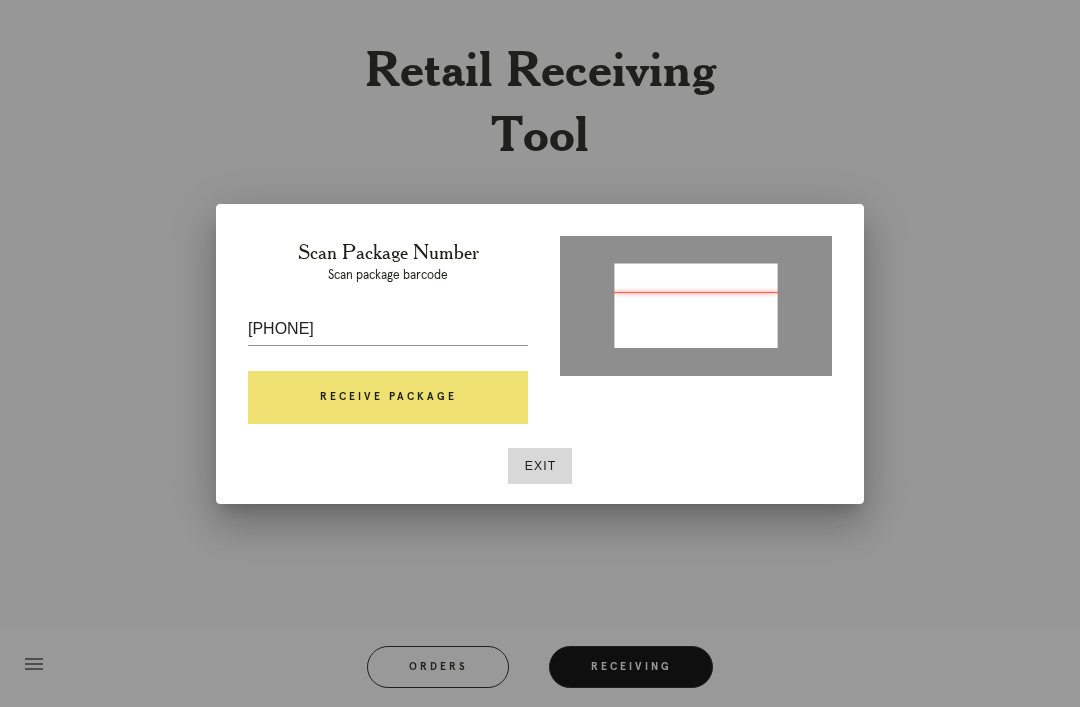 click on "Receive Package" at bounding box center (388, 398) 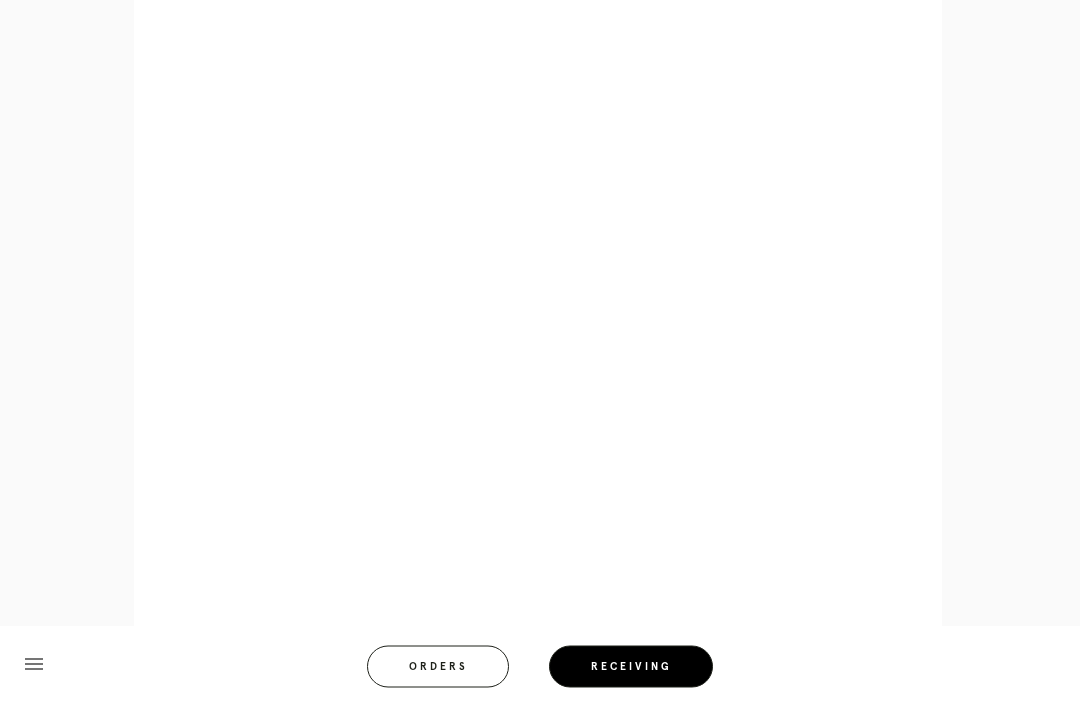 scroll, scrollTop: 831, scrollLeft: 0, axis: vertical 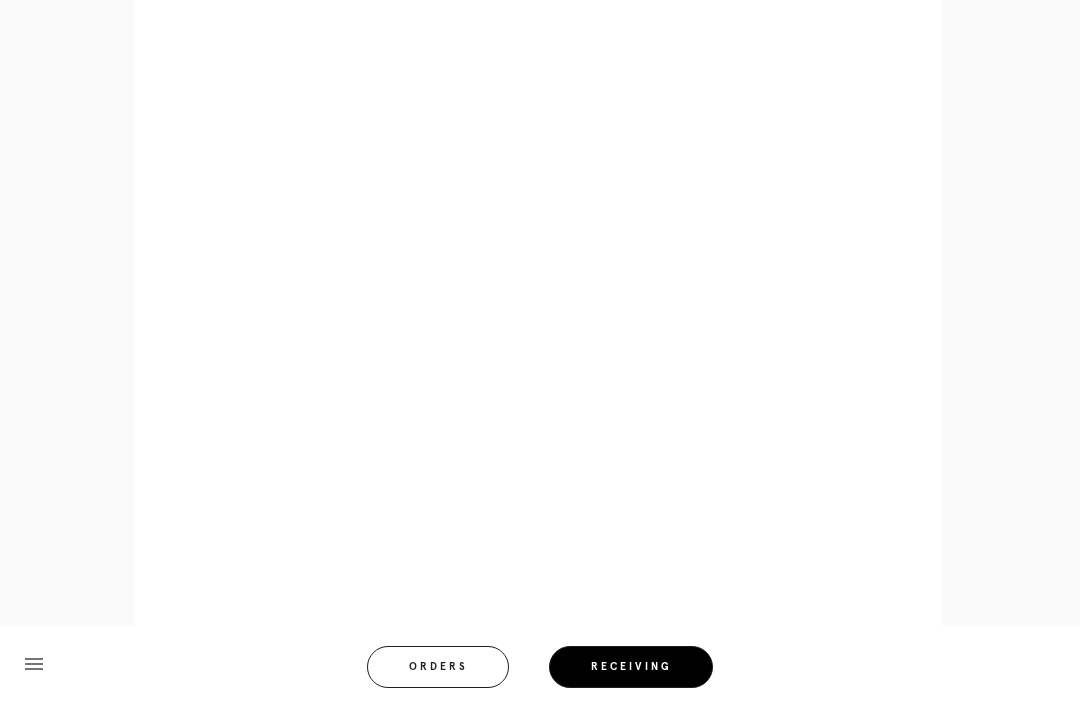 click on "Line Item - L5088937
Inspect Images
Error retreiving frame spec #9813251
Indigo Walnut Gallery
Mat: Dove White
Mat Width: 1.5
Artwork Size:
16.875
x
10.5
Frame Size:
21.125
x
14.75
Conveyance: shipped
Hanging Hardware: Wire, 2-Hole Hanger, Large Sticker" at bounding box center [538, 148] 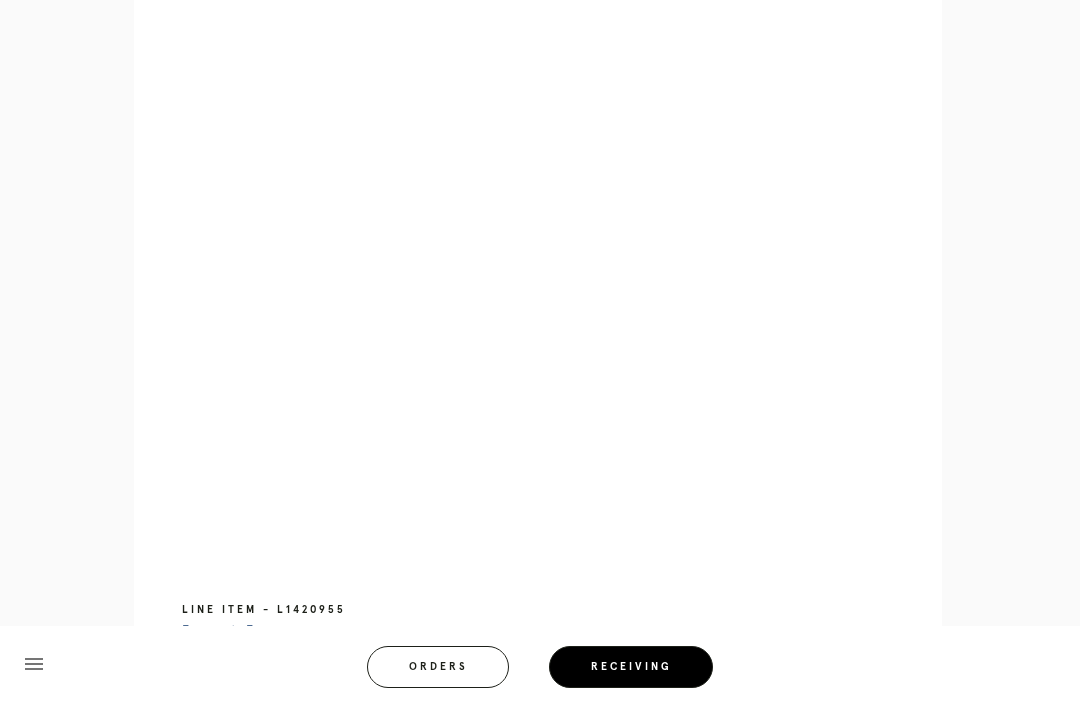 scroll, scrollTop: 906, scrollLeft: 0, axis: vertical 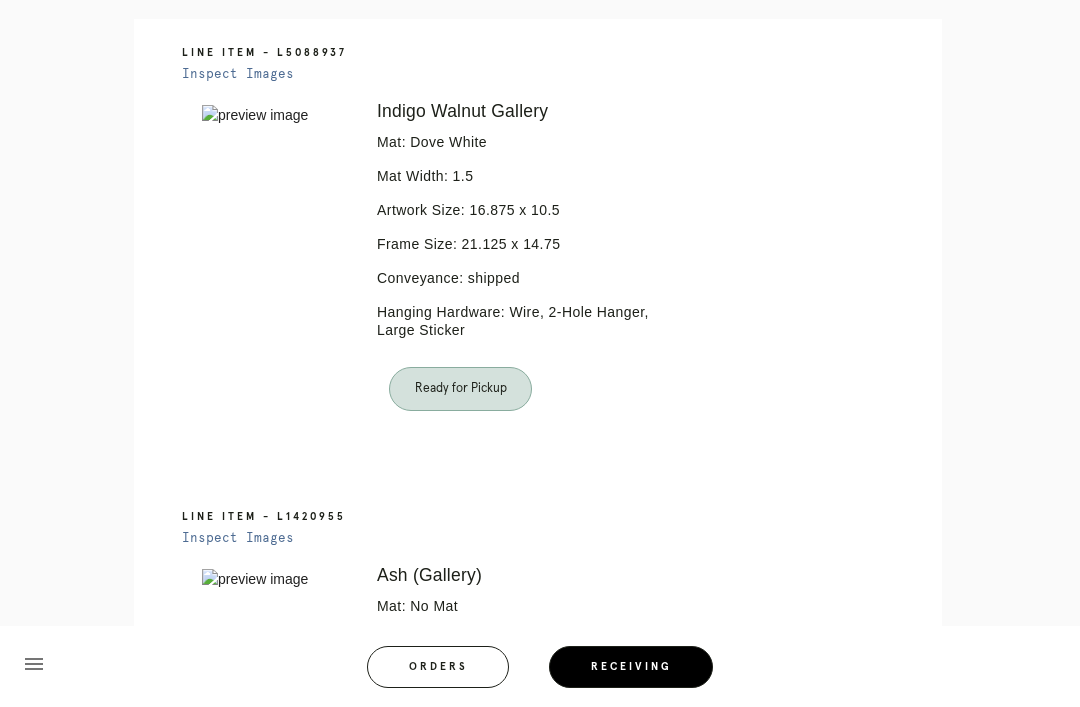 click on "Orders" at bounding box center [438, 667] 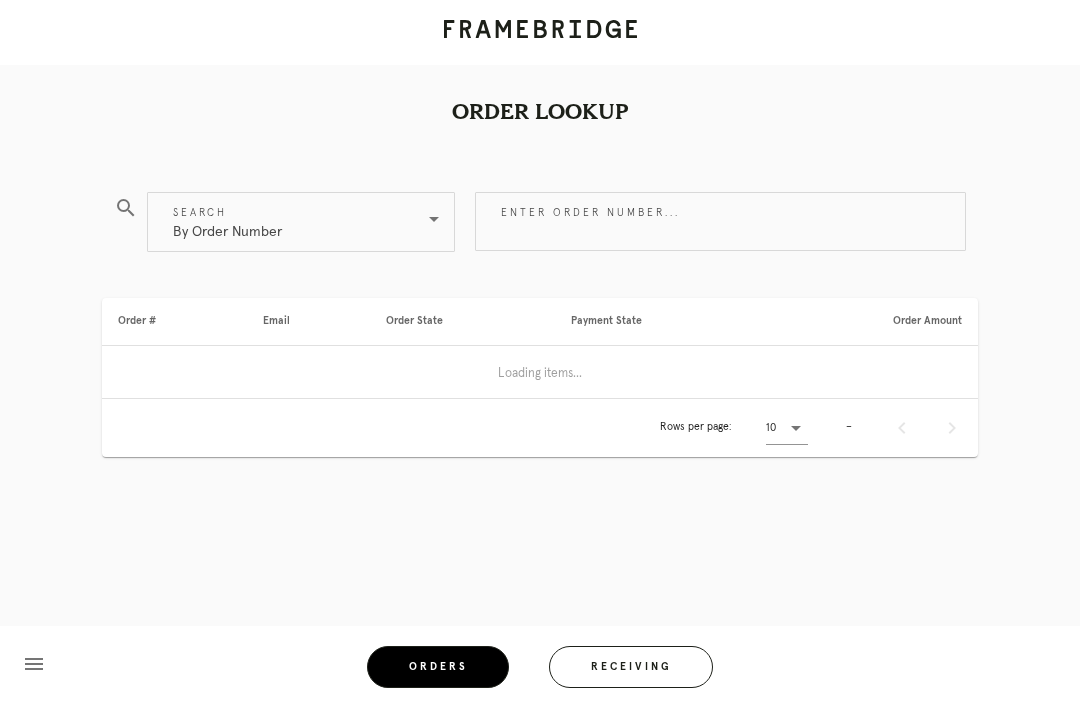 click on "Receiving" at bounding box center [631, 667] 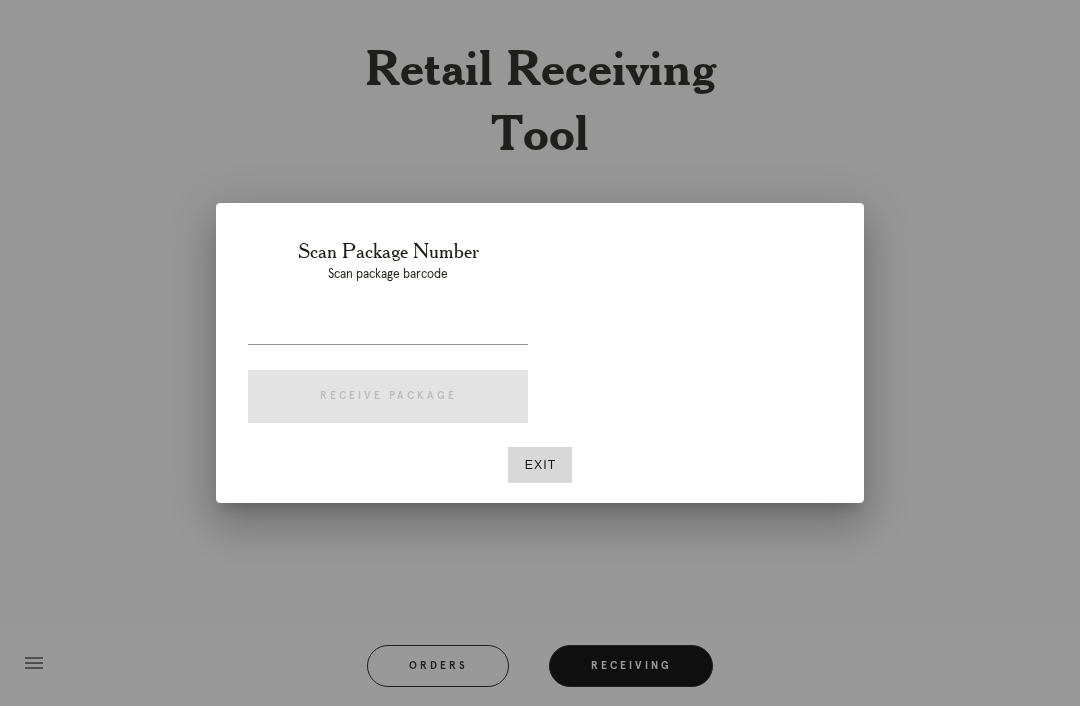 scroll, scrollTop: 64, scrollLeft: 0, axis: vertical 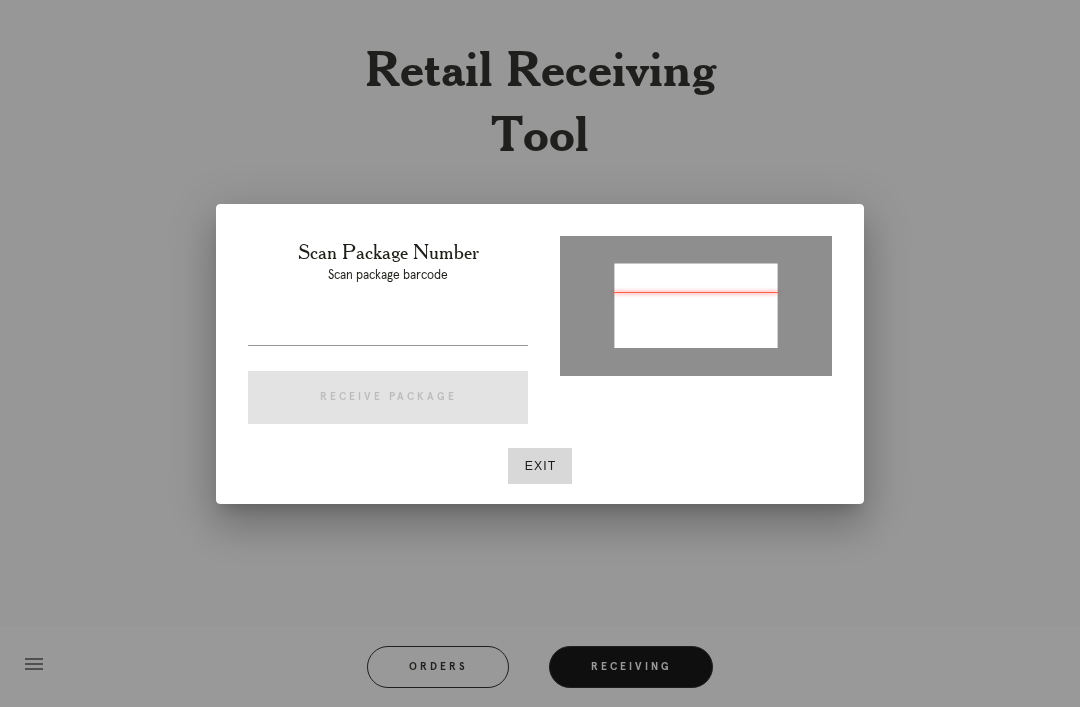 type on "[ORDER_ID]" 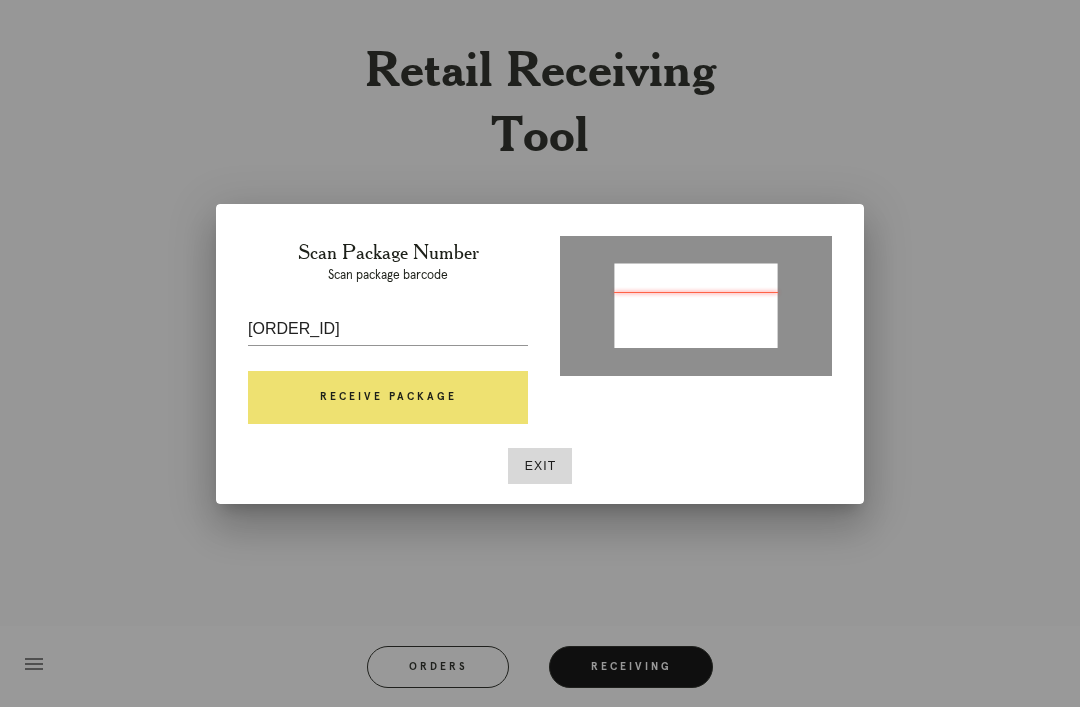 click on "Receive Package" at bounding box center [388, 398] 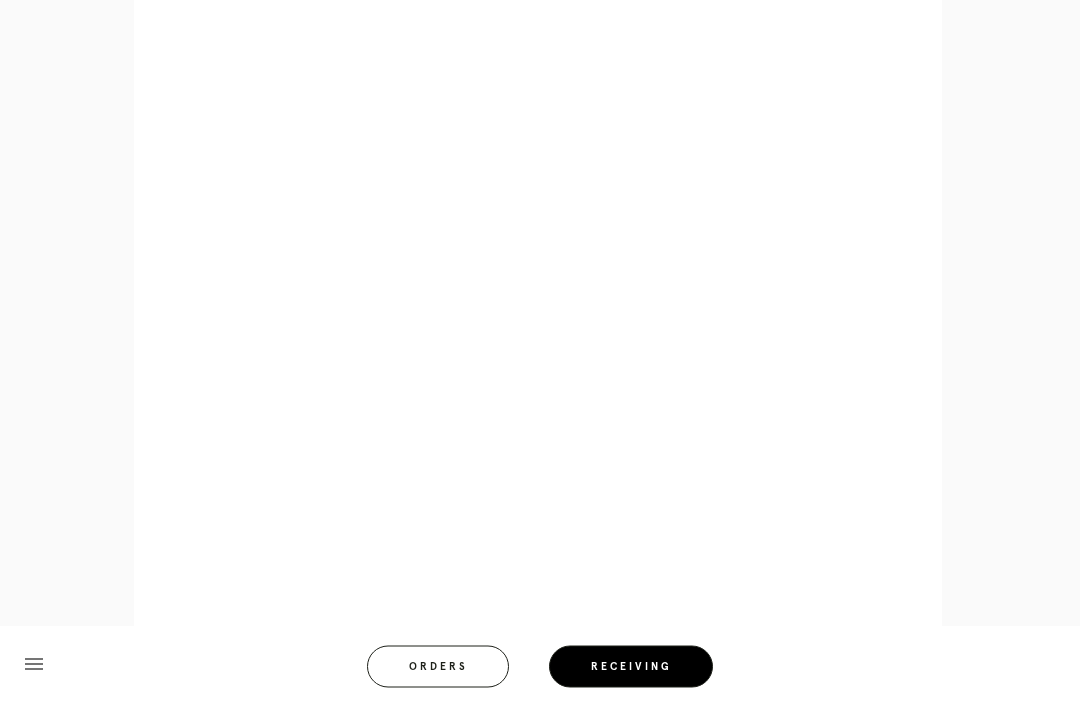 scroll, scrollTop: 892, scrollLeft: 0, axis: vertical 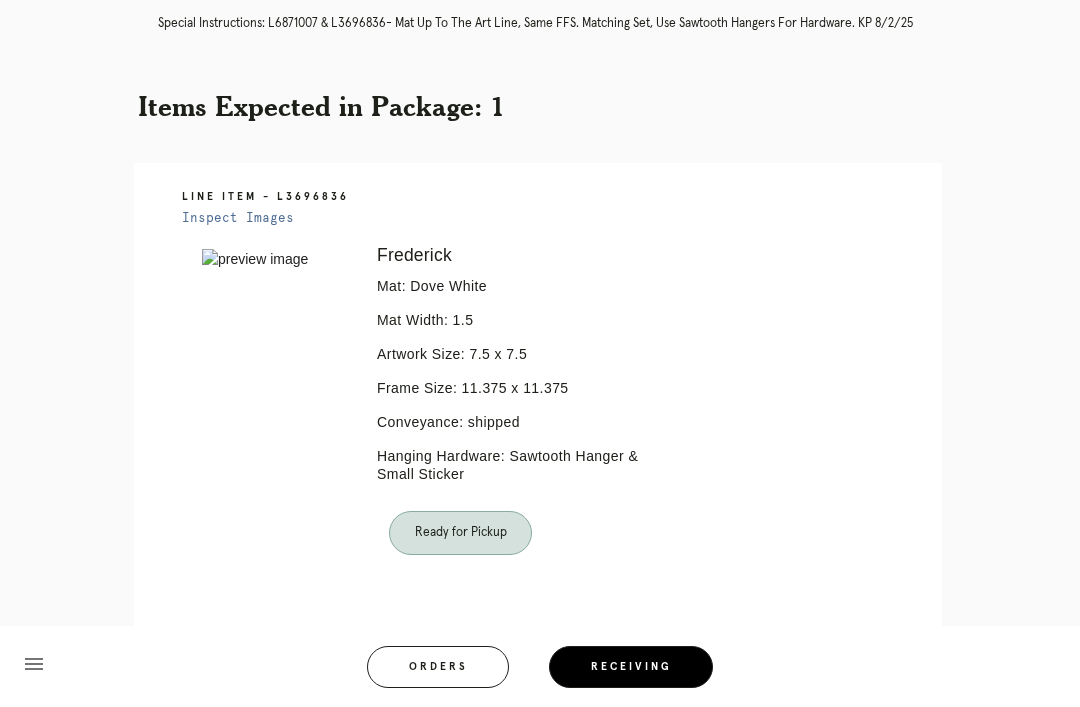 click on "Orders" at bounding box center (438, 667) 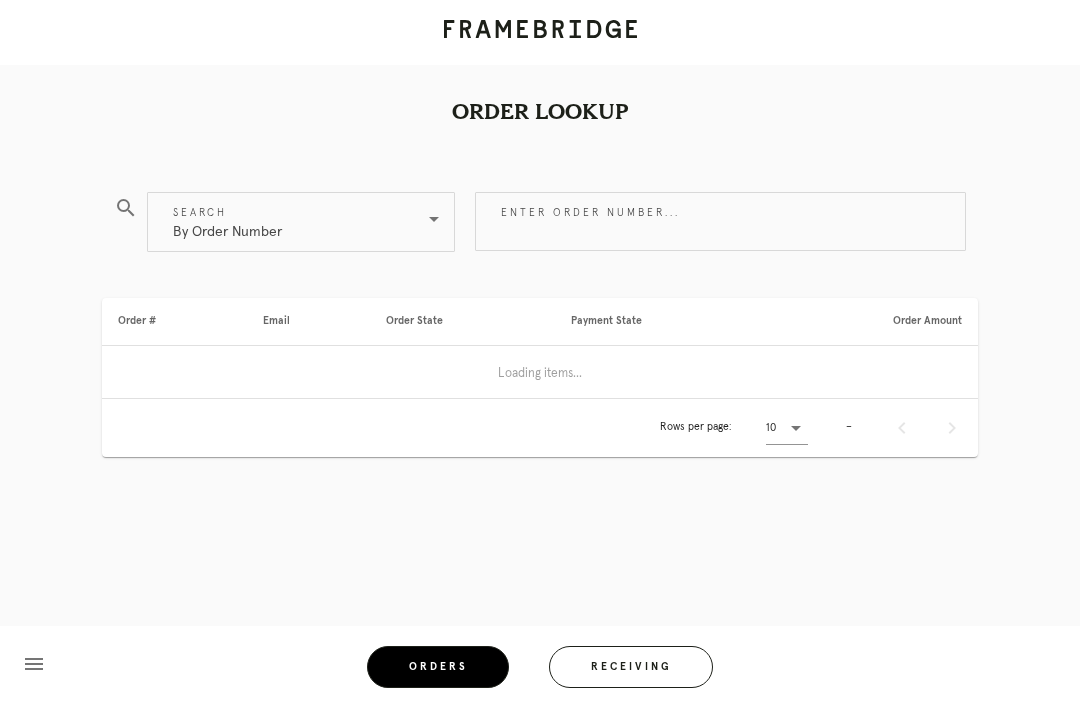 scroll, scrollTop: 0, scrollLeft: 0, axis: both 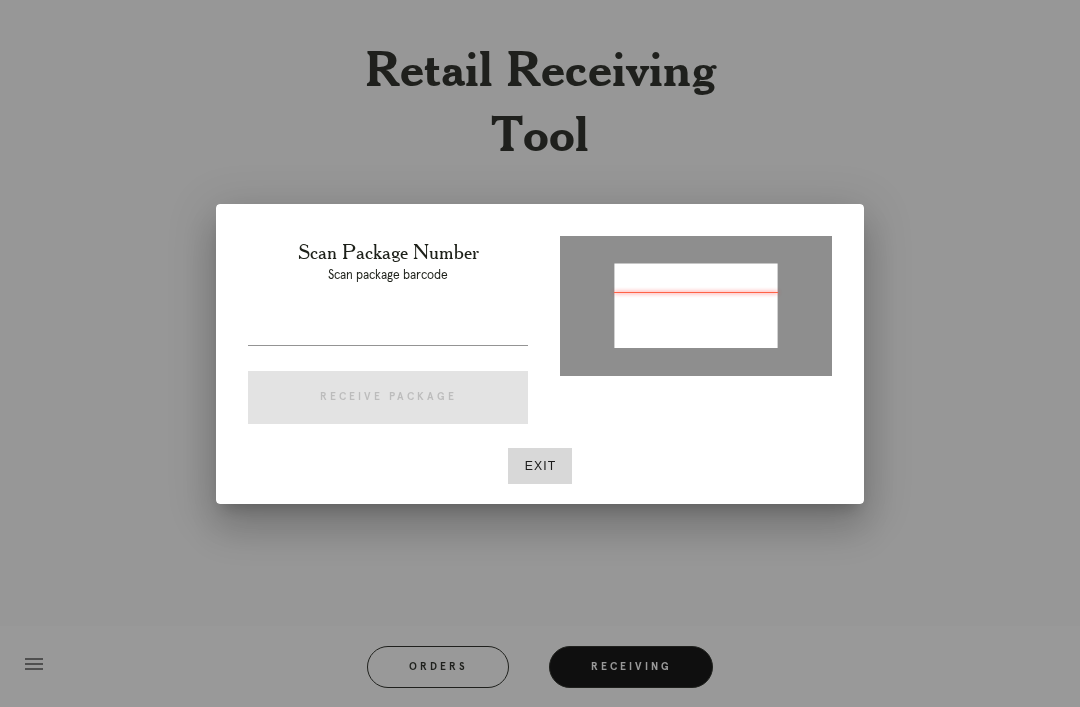 click at bounding box center [696, 304] 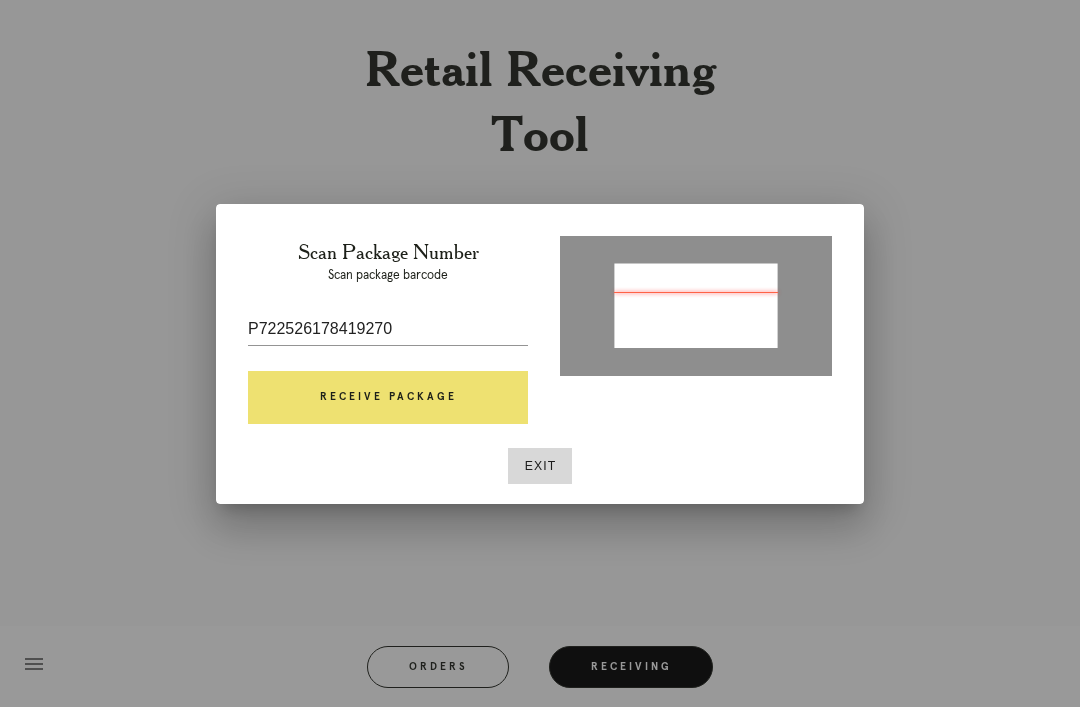 click on "Receive Package" at bounding box center [388, 398] 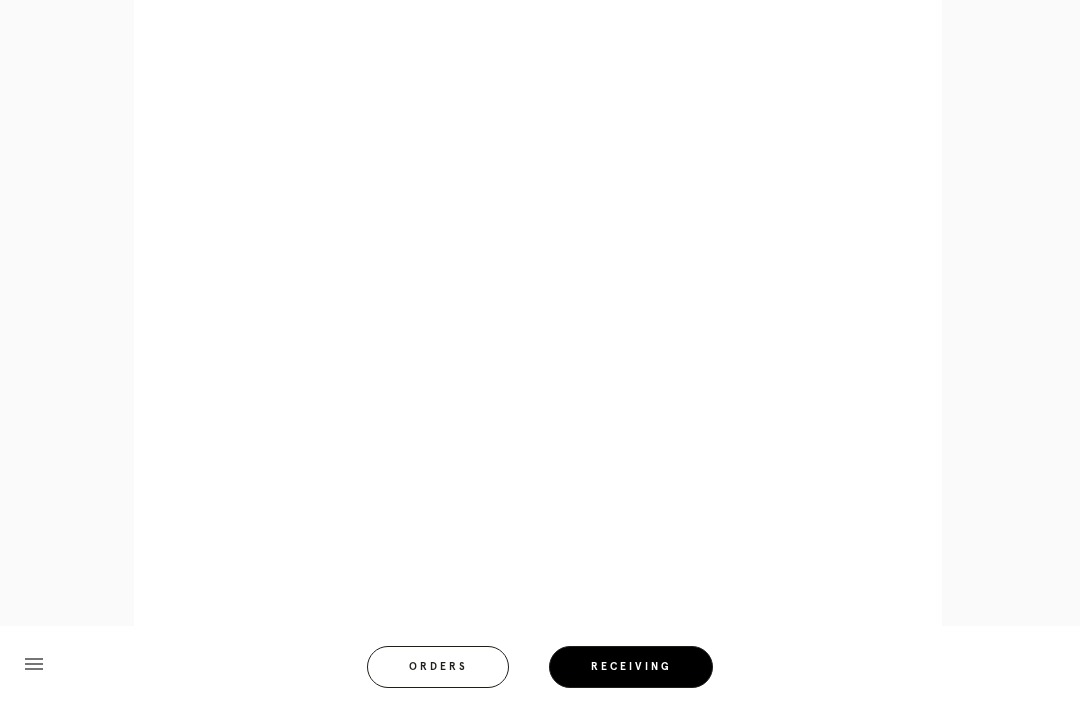 scroll, scrollTop: 853, scrollLeft: 0, axis: vertical 